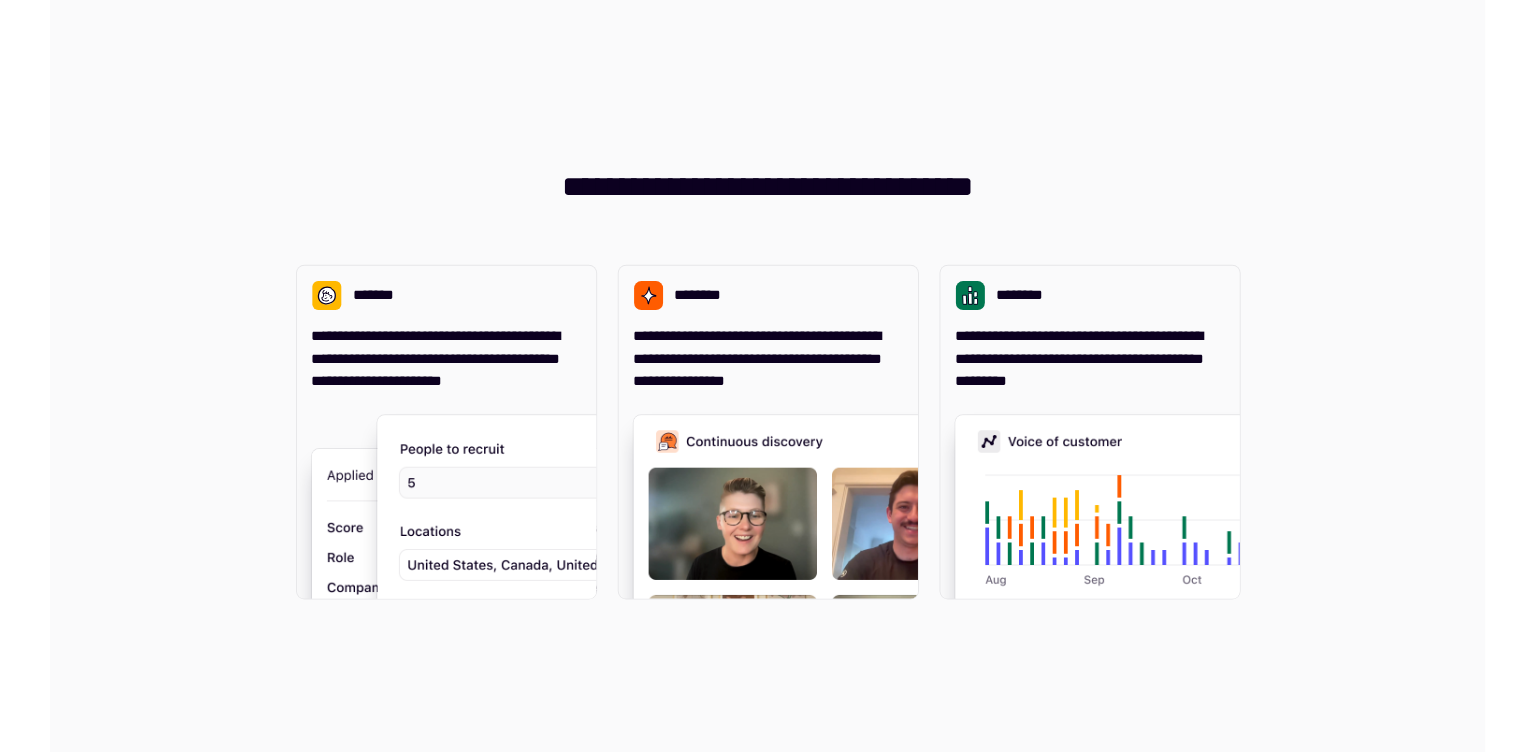 scroll, scrollTop: 0, scrollLeft: 0, axis: both 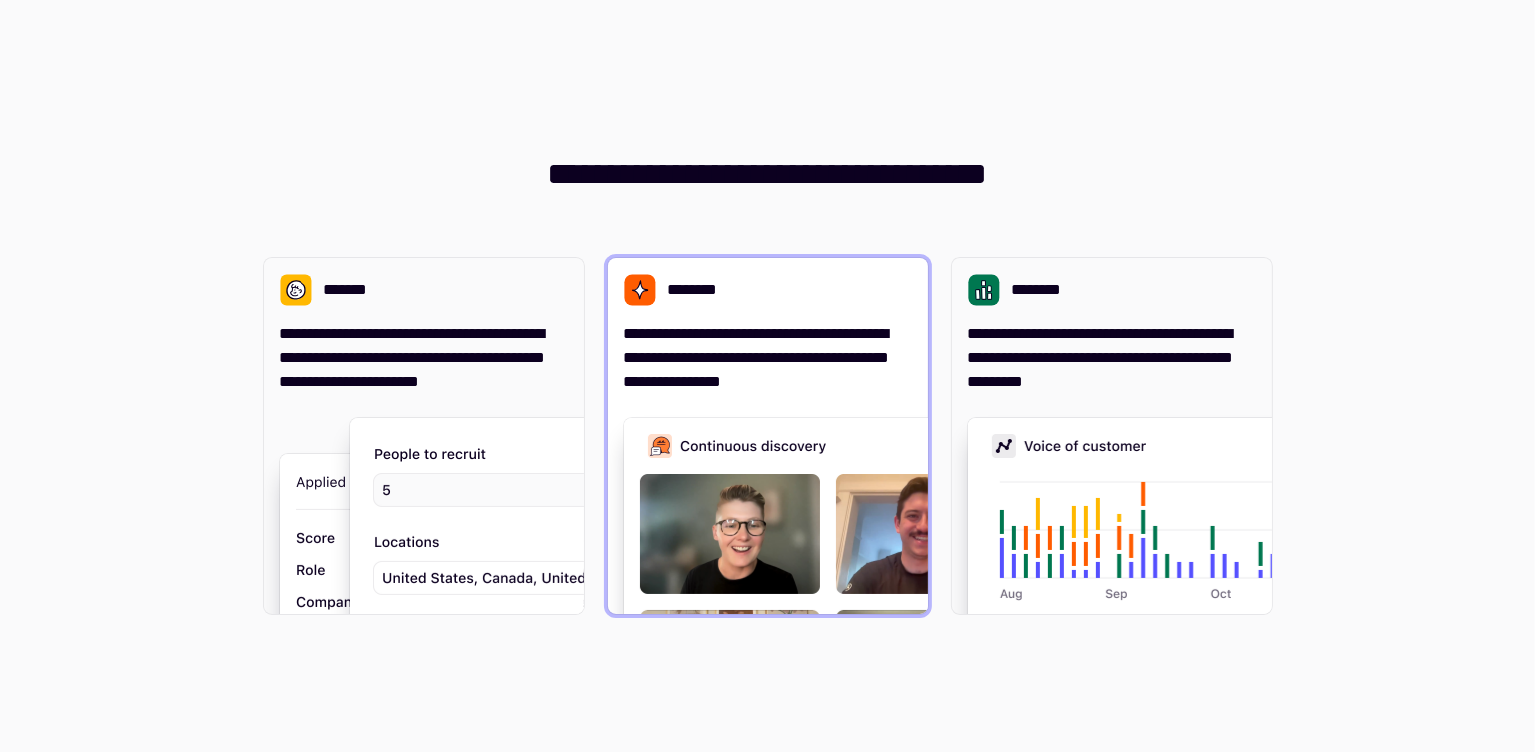 click on "**********" at bounding box center [768, 358] 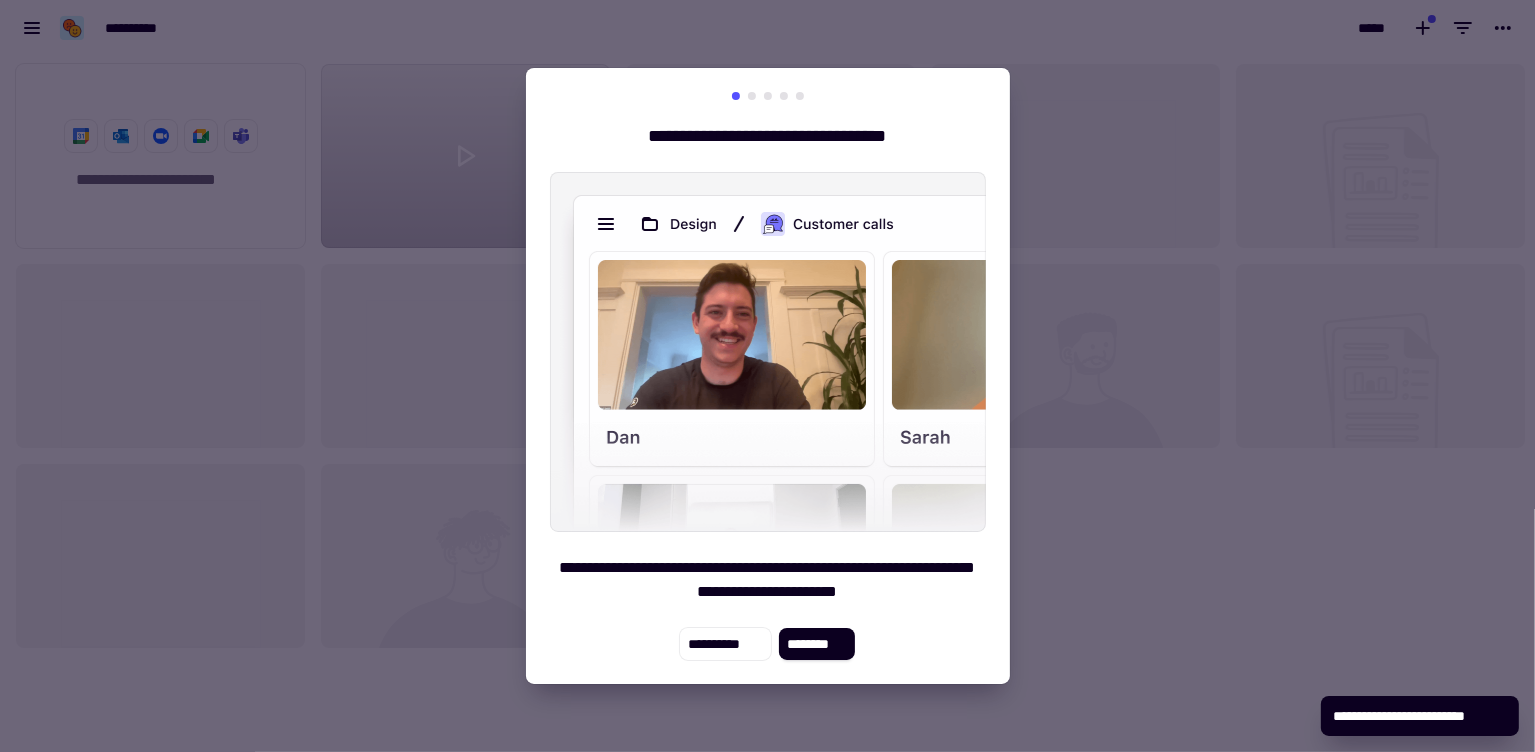 scroll, scrollTop: 15, scrollLeft: 15, axis: both 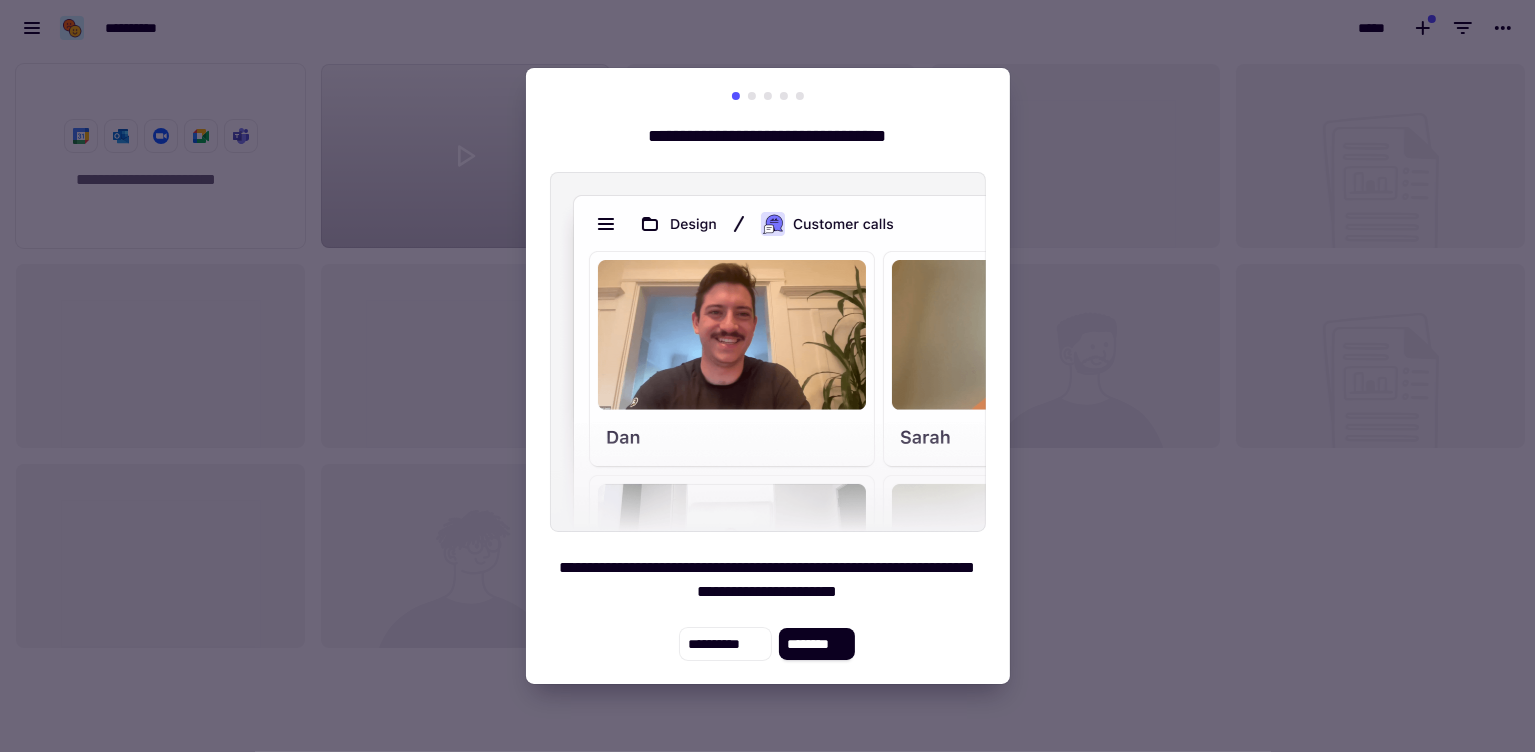 click at bounding box center (768, 96) 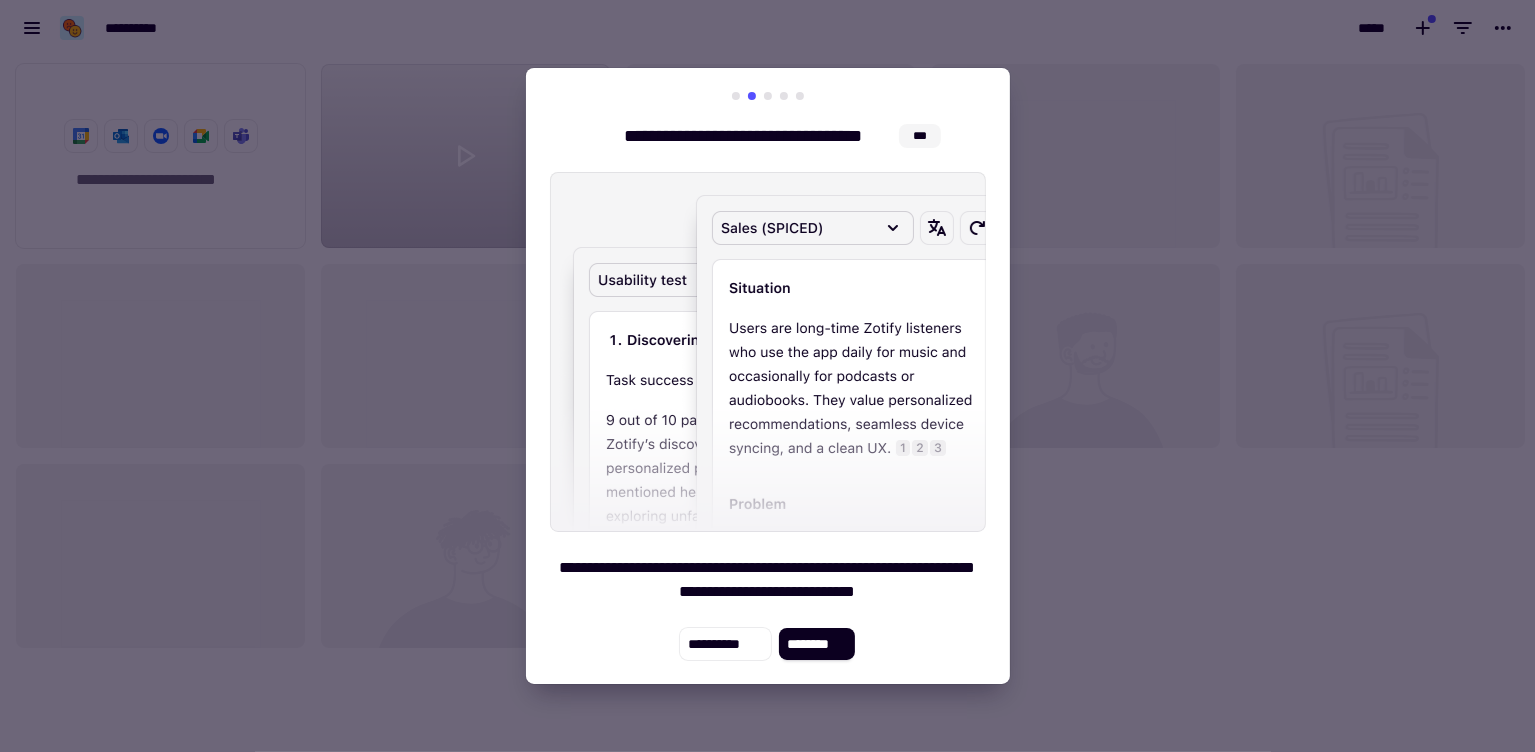click at bounding box center (768, 96) 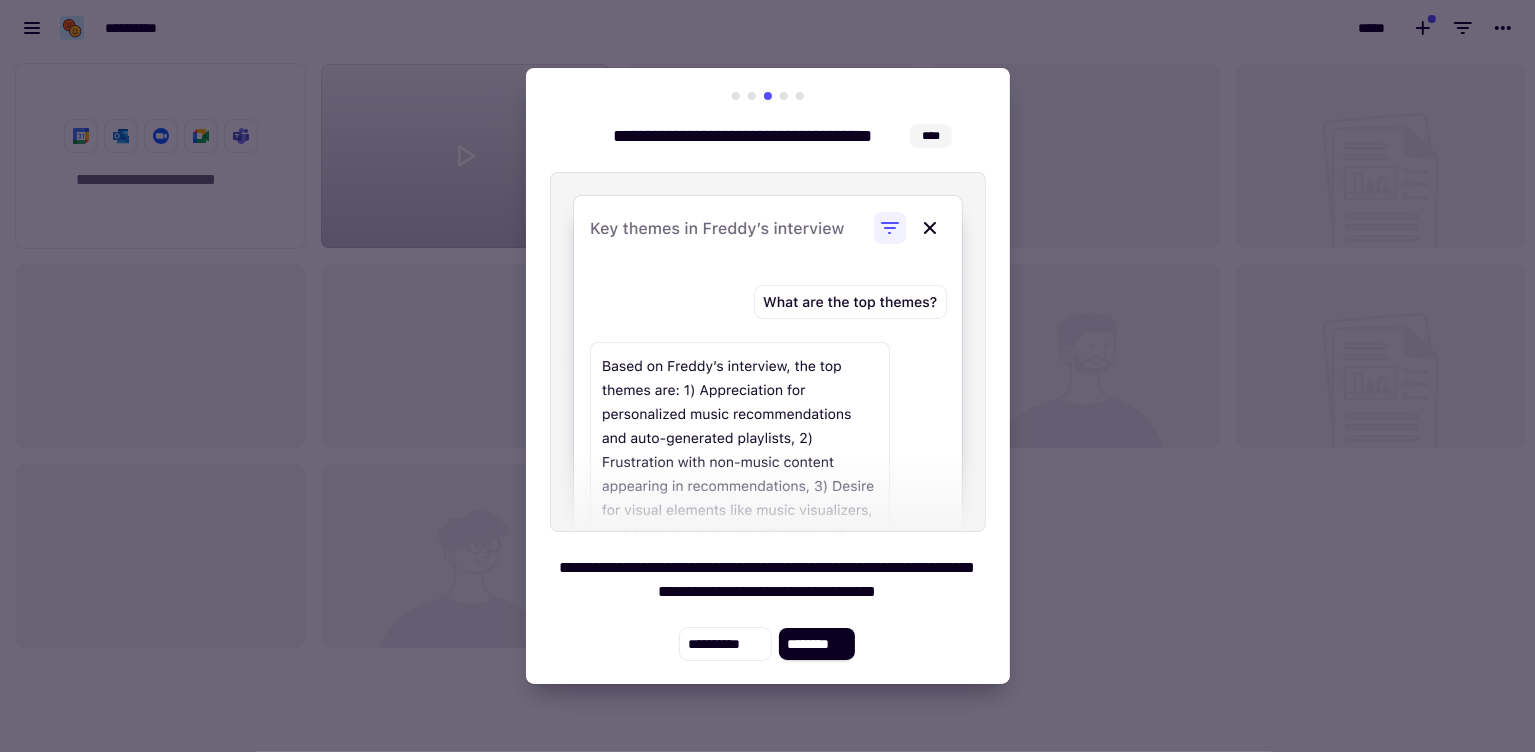 click at bounding box center [784, 96] 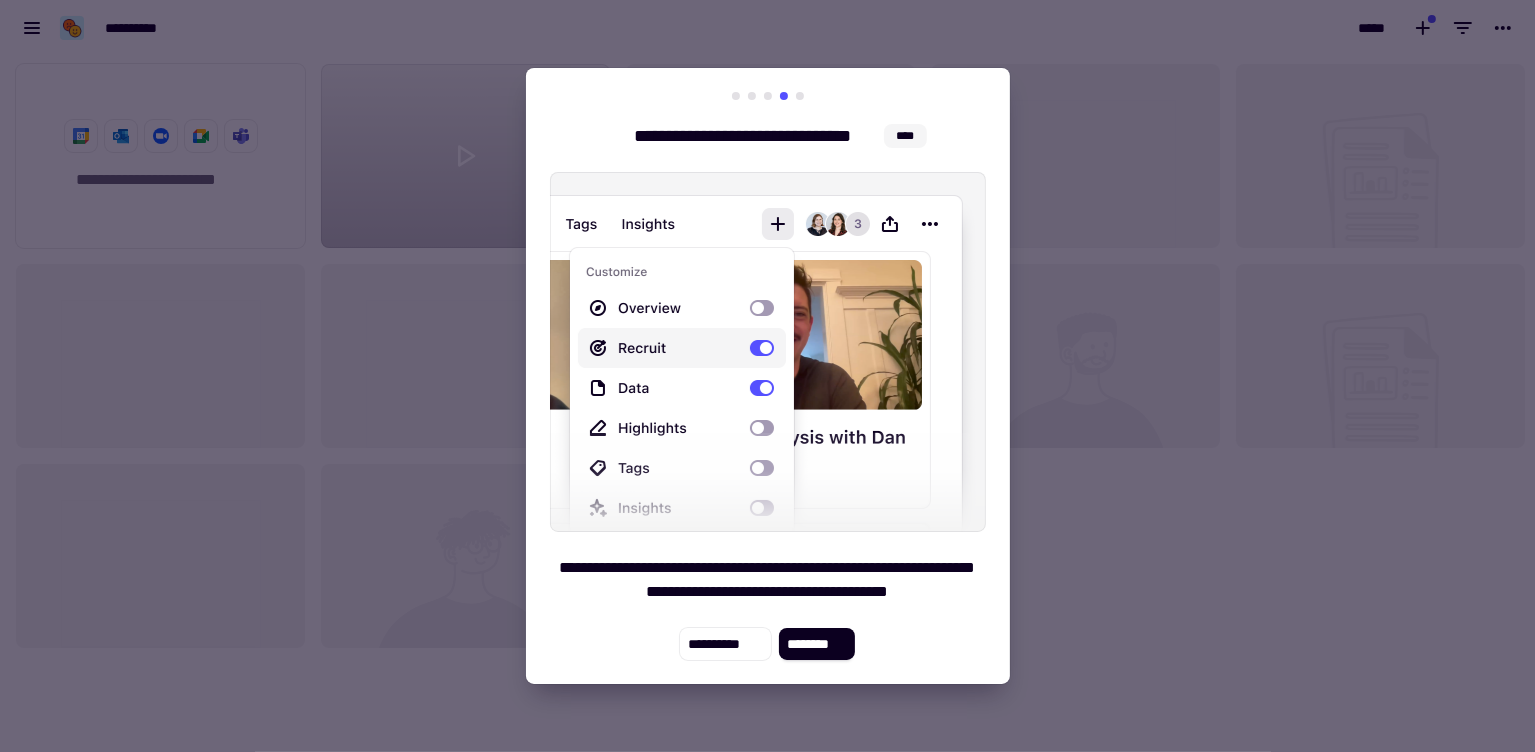 click on "**********" at bounding box center [768, 376] 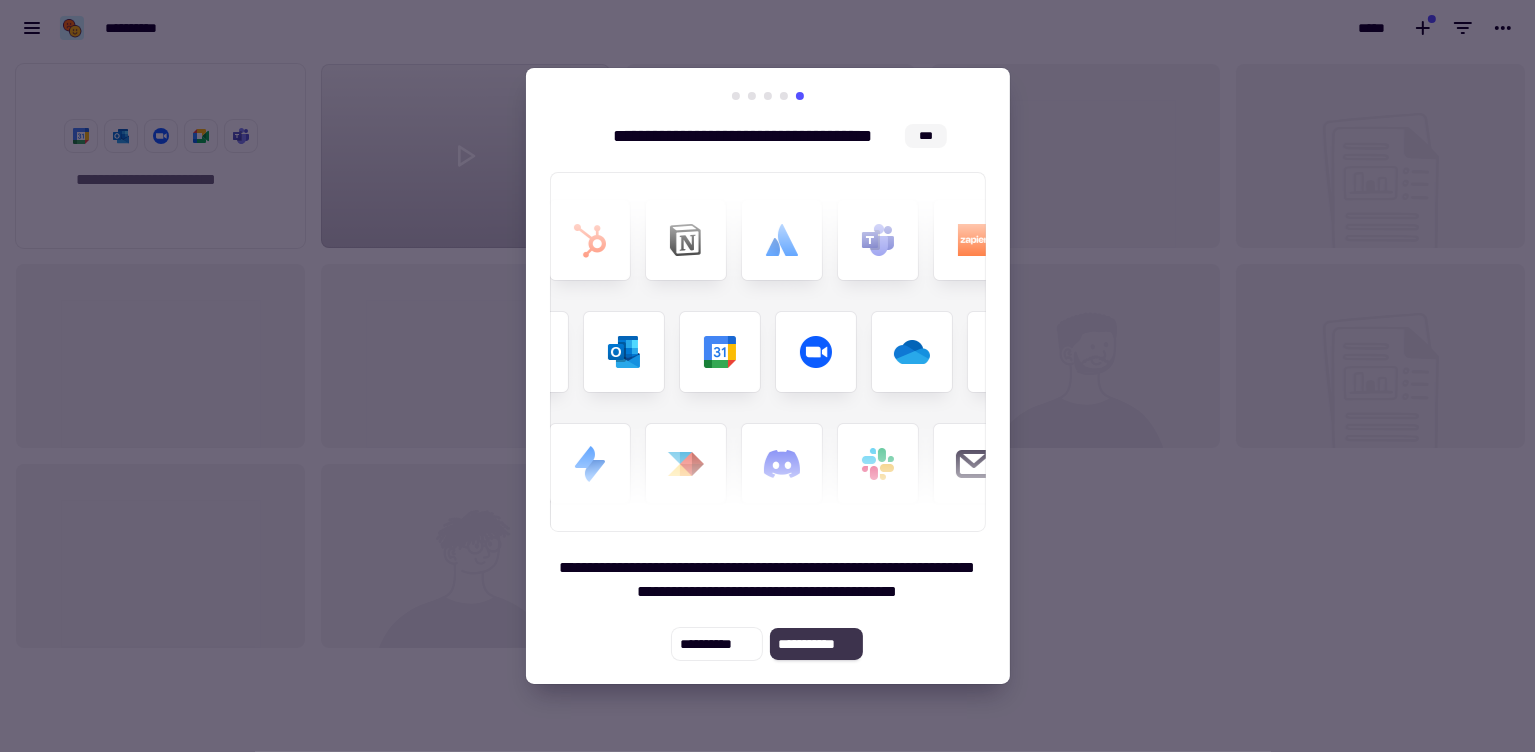 click on "**********" 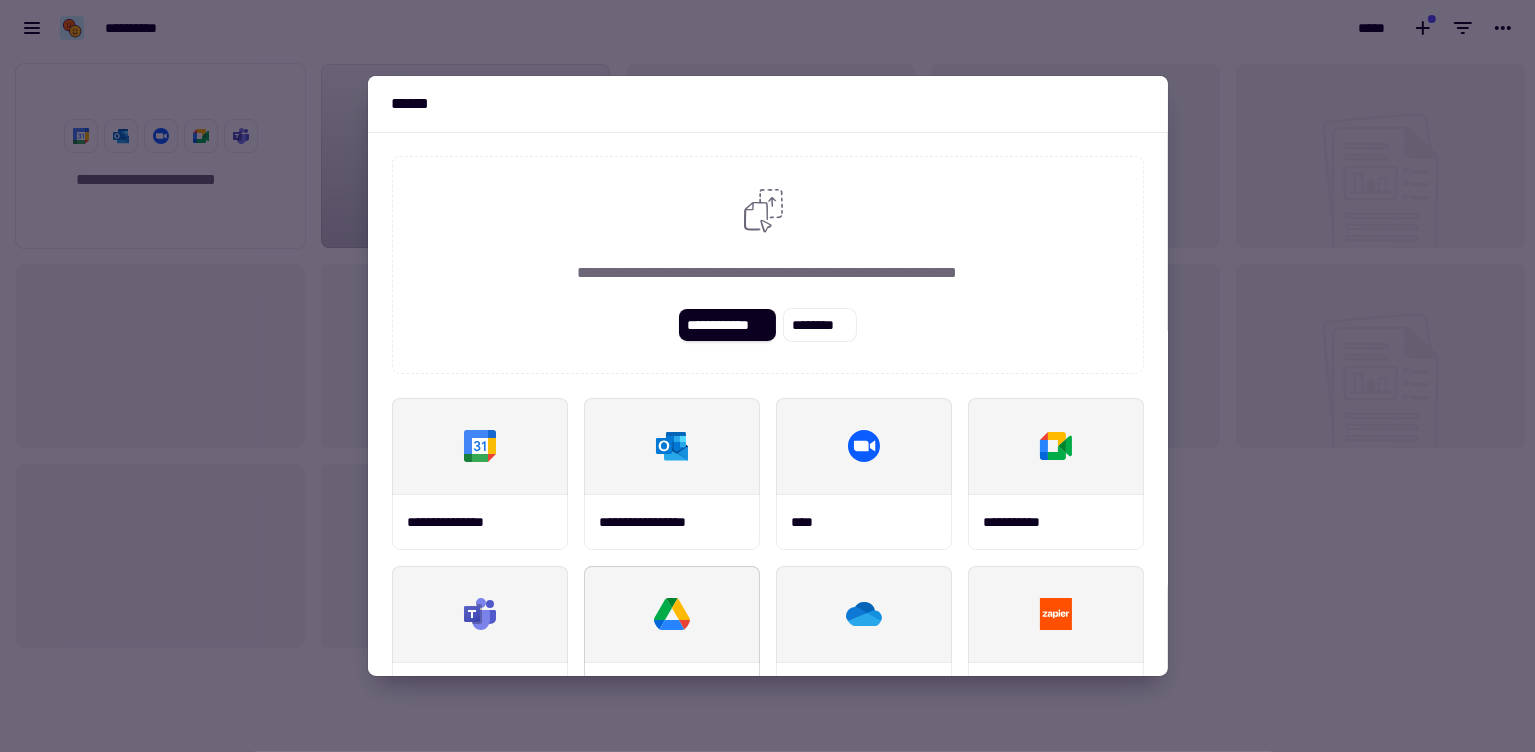 scroll, scrollTop: 233, scrollLeft: 0, axis: vertical 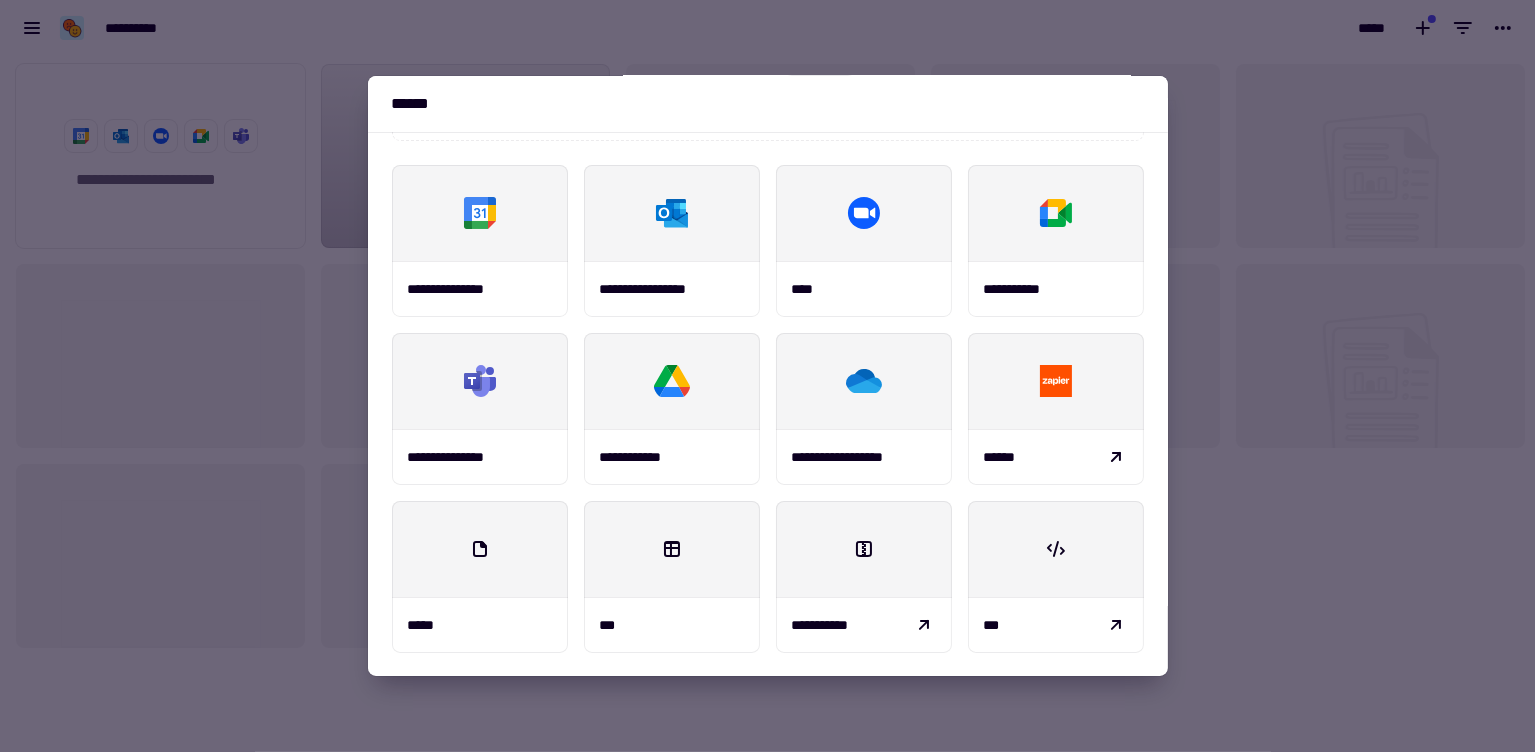 click at bounding box center (767, 376) 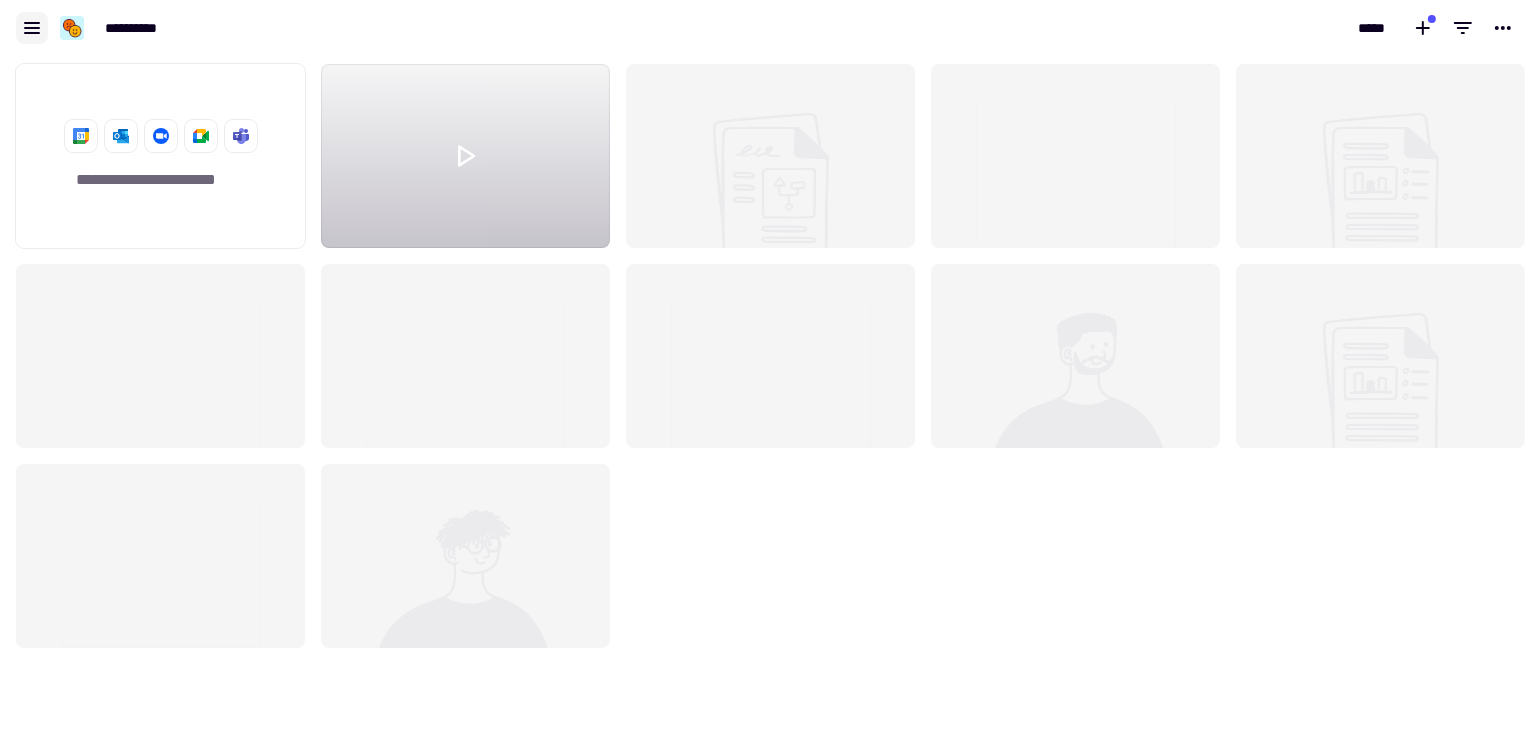 click 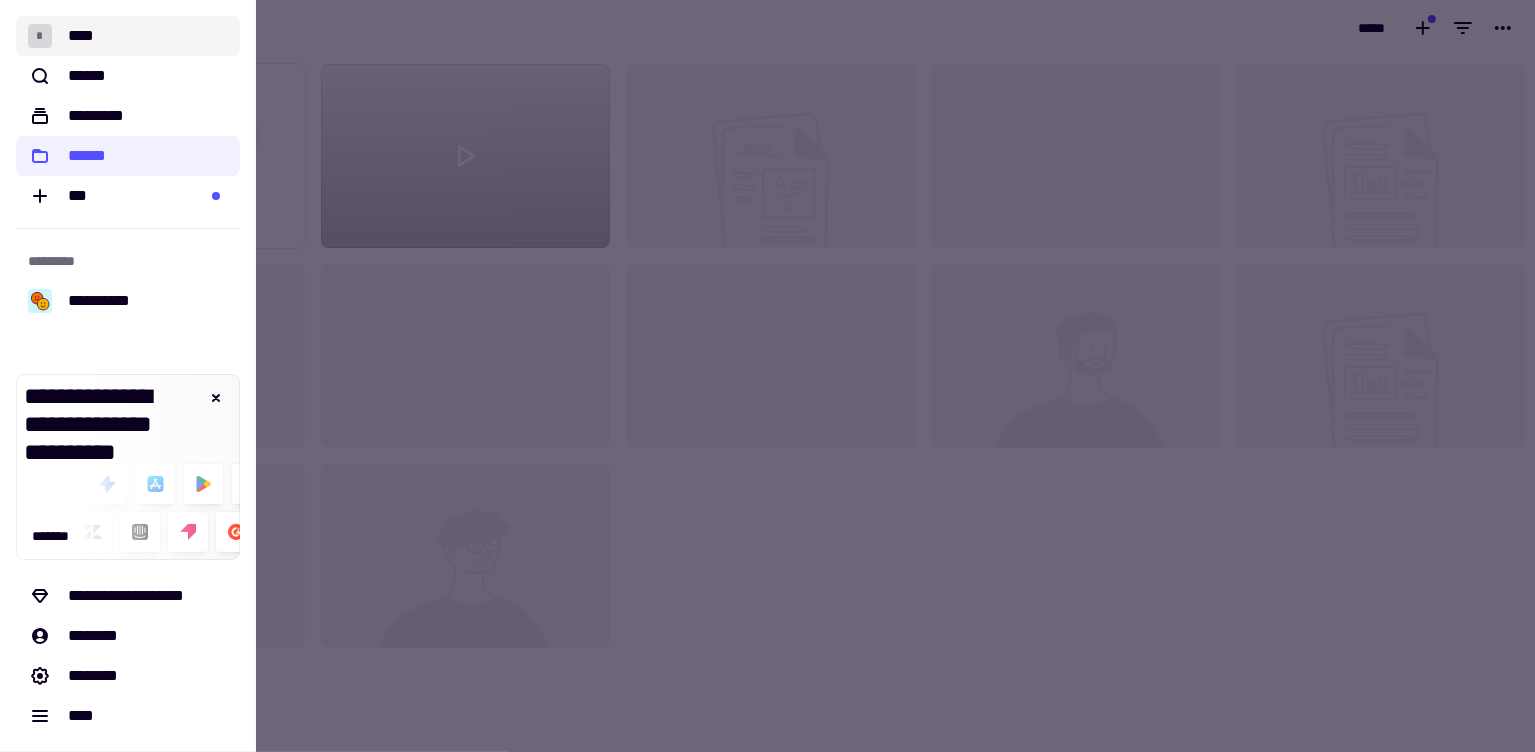 click on "* ****" 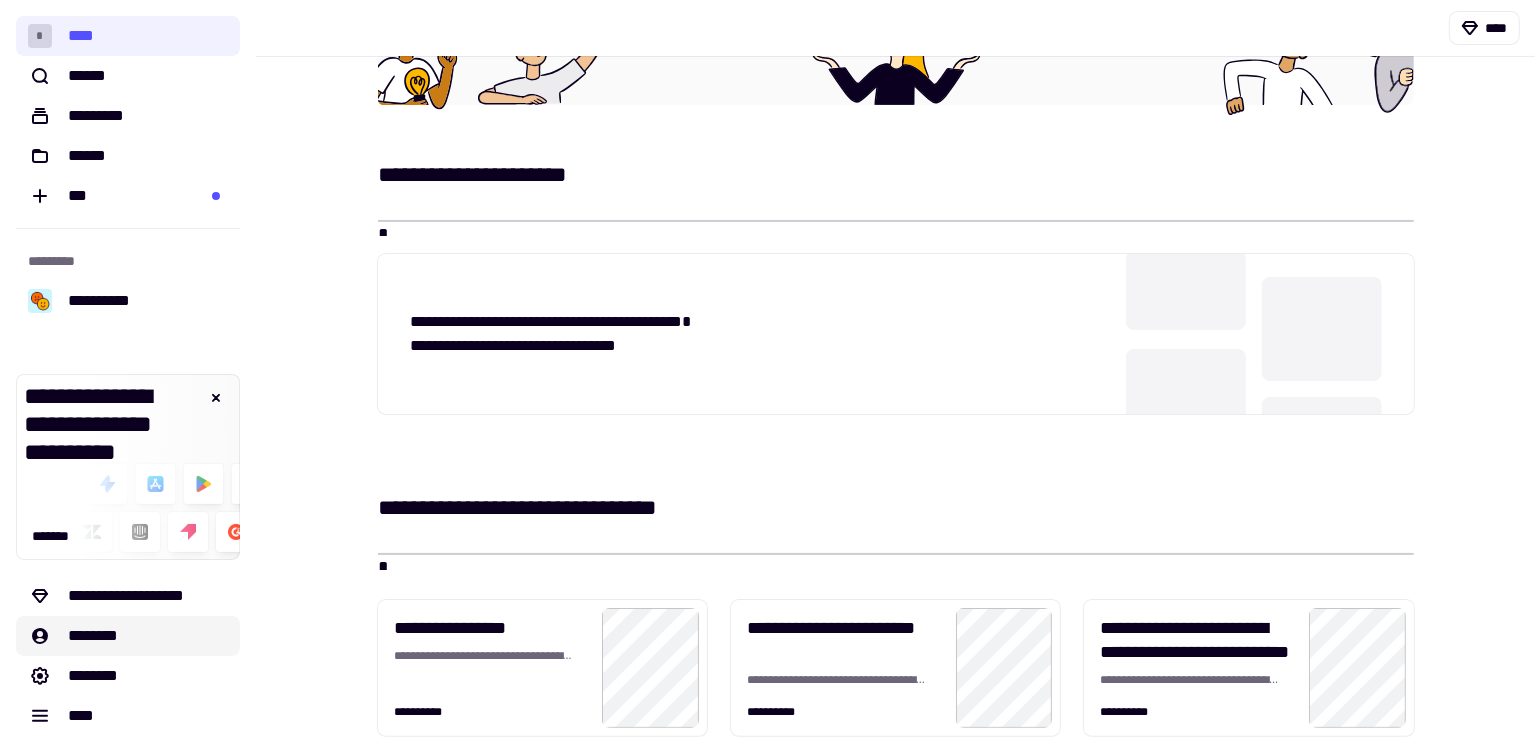 scroll, scrollTop: 296, scrollLeft: 0, axis: vertical 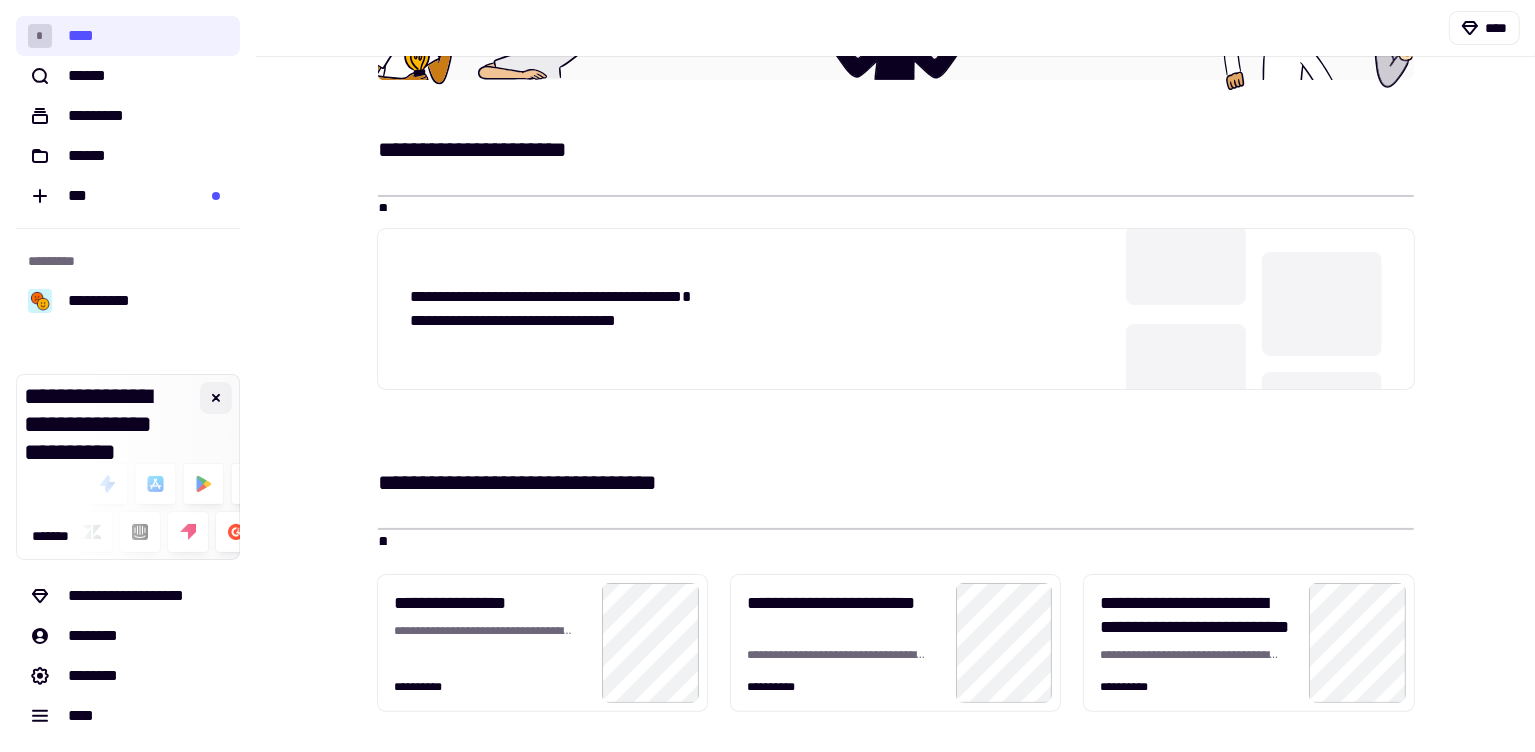 click 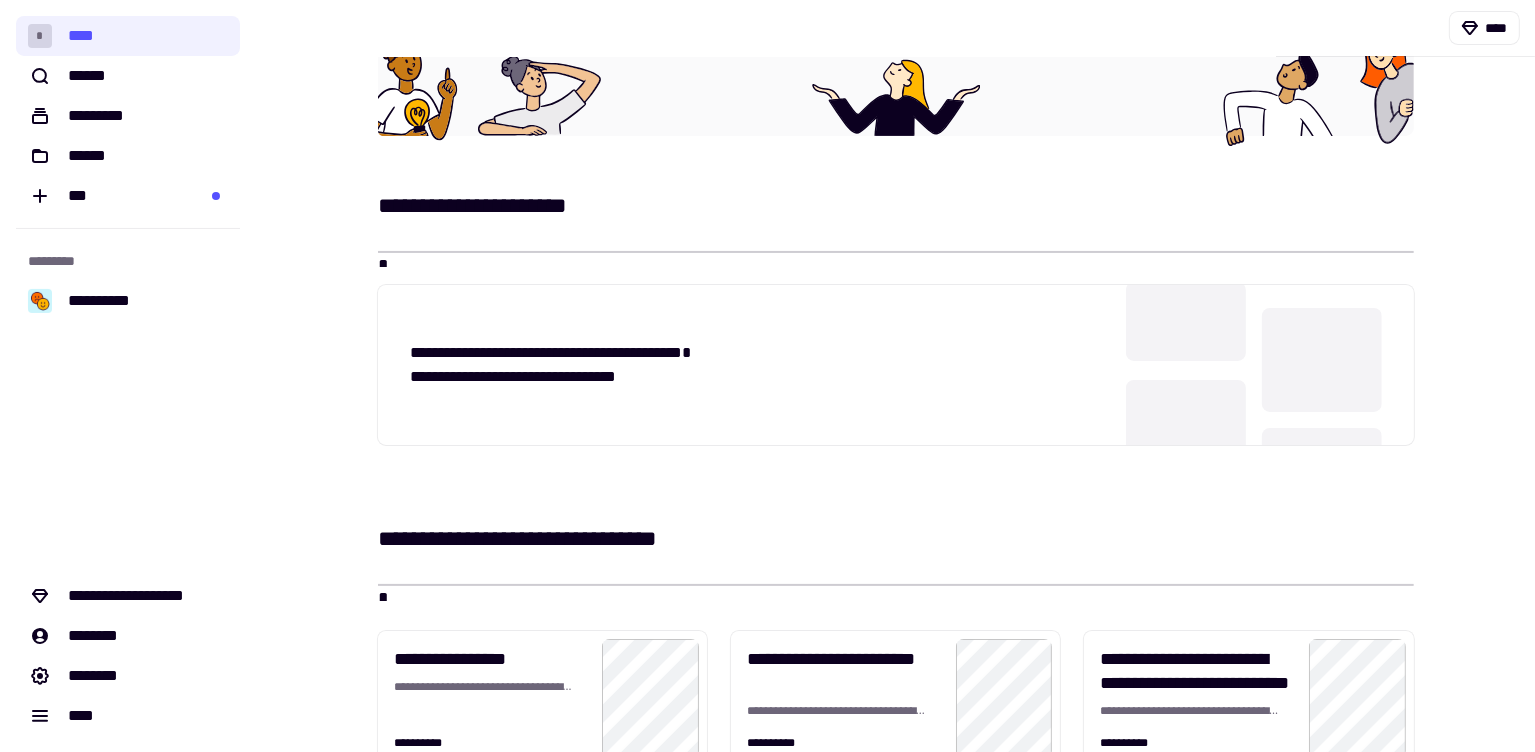 scroll, scrollTop: 0, scrollLeft: 0, axis: both 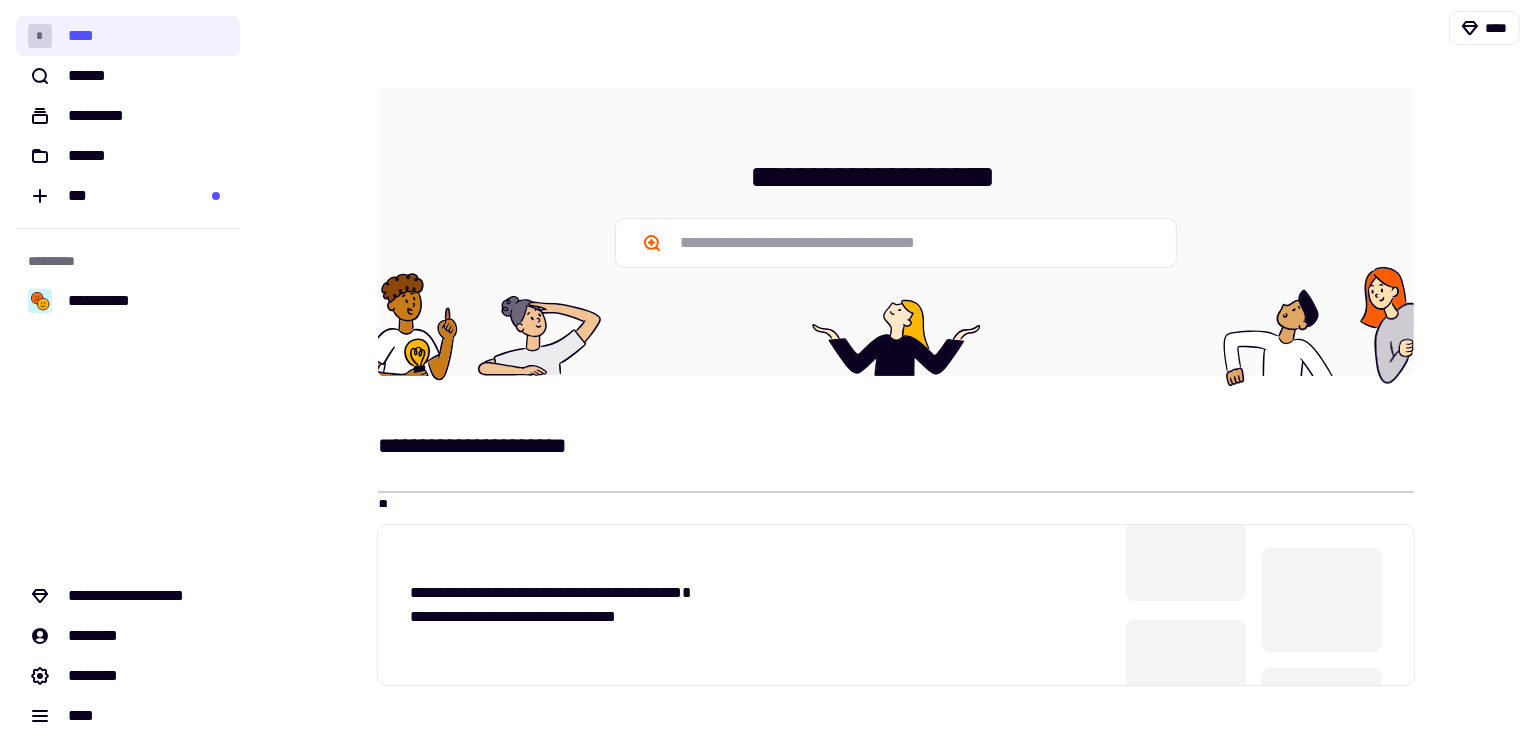 click on "**********" at bounding box center (895, 612) 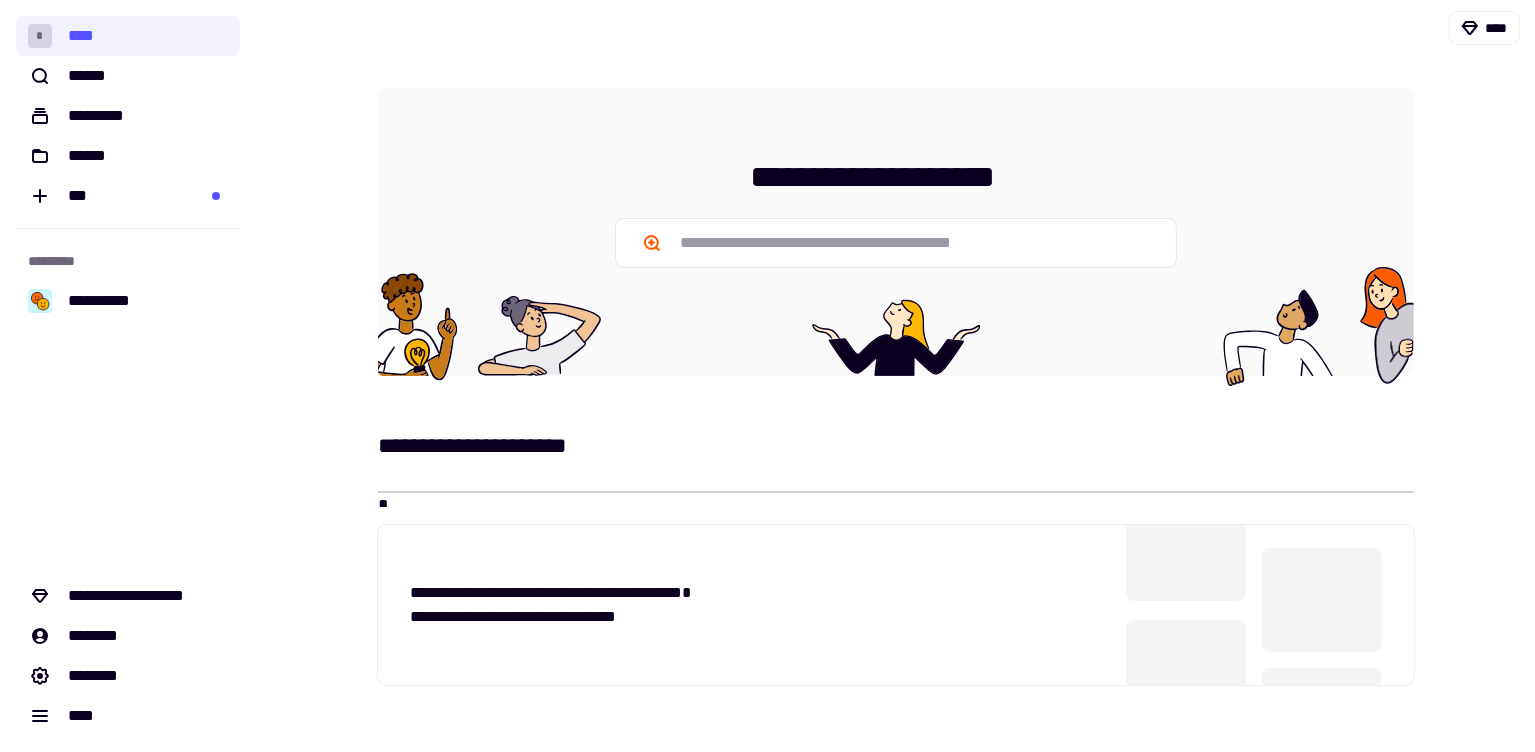 click at bounding box center [606, 28] 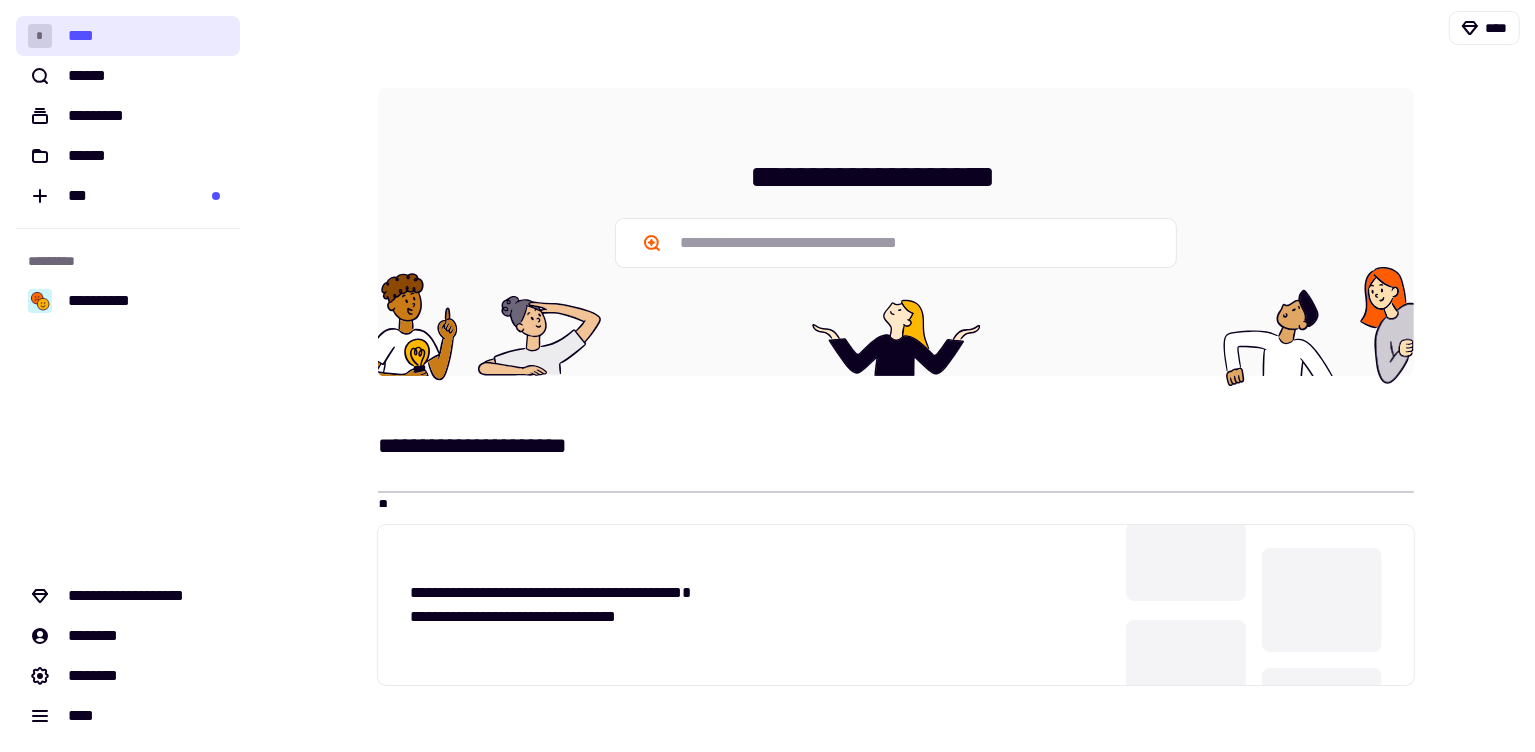 click on "* ****" 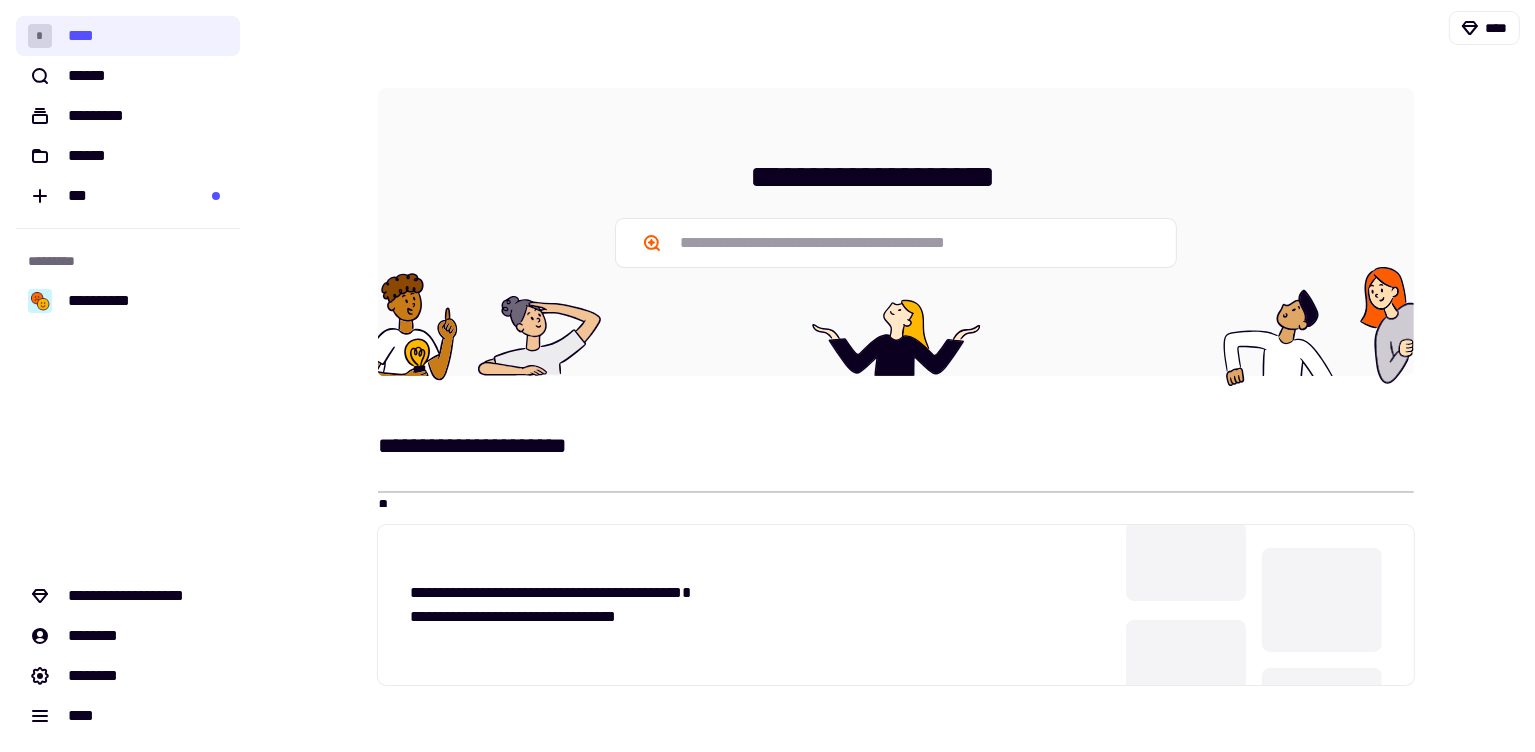 click on "****" at bounding box center (895, 28) 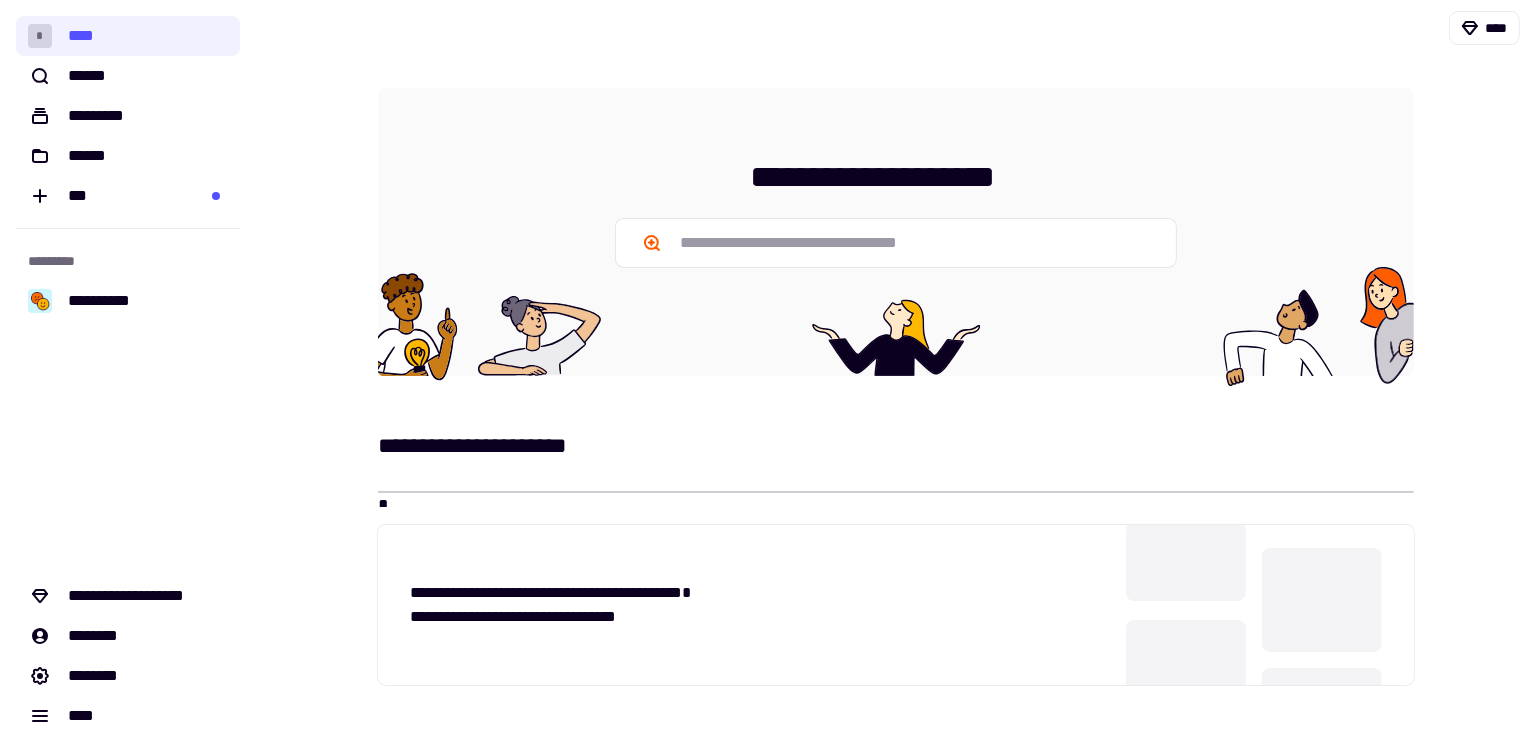 click on "**********" at bounding box center (895, 612) 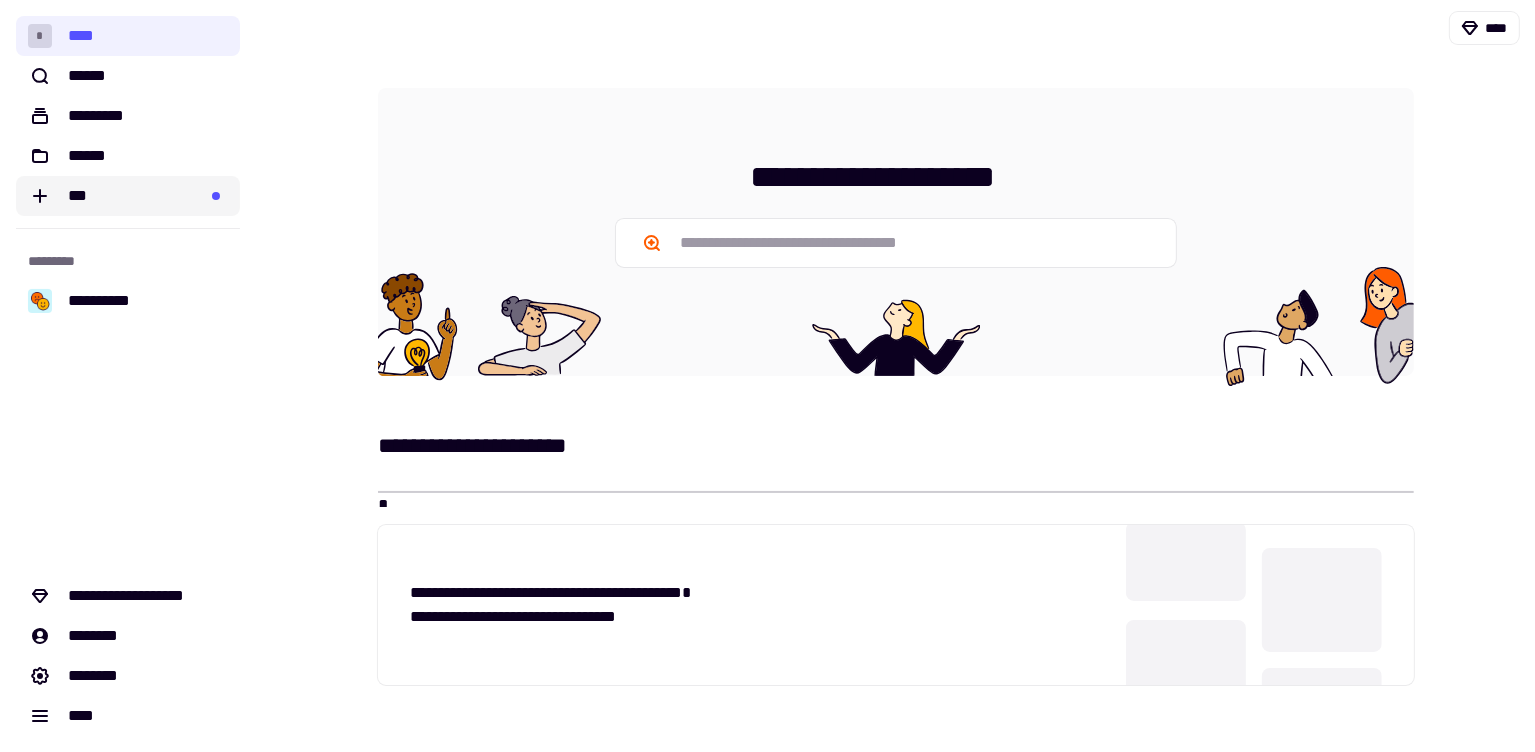 click 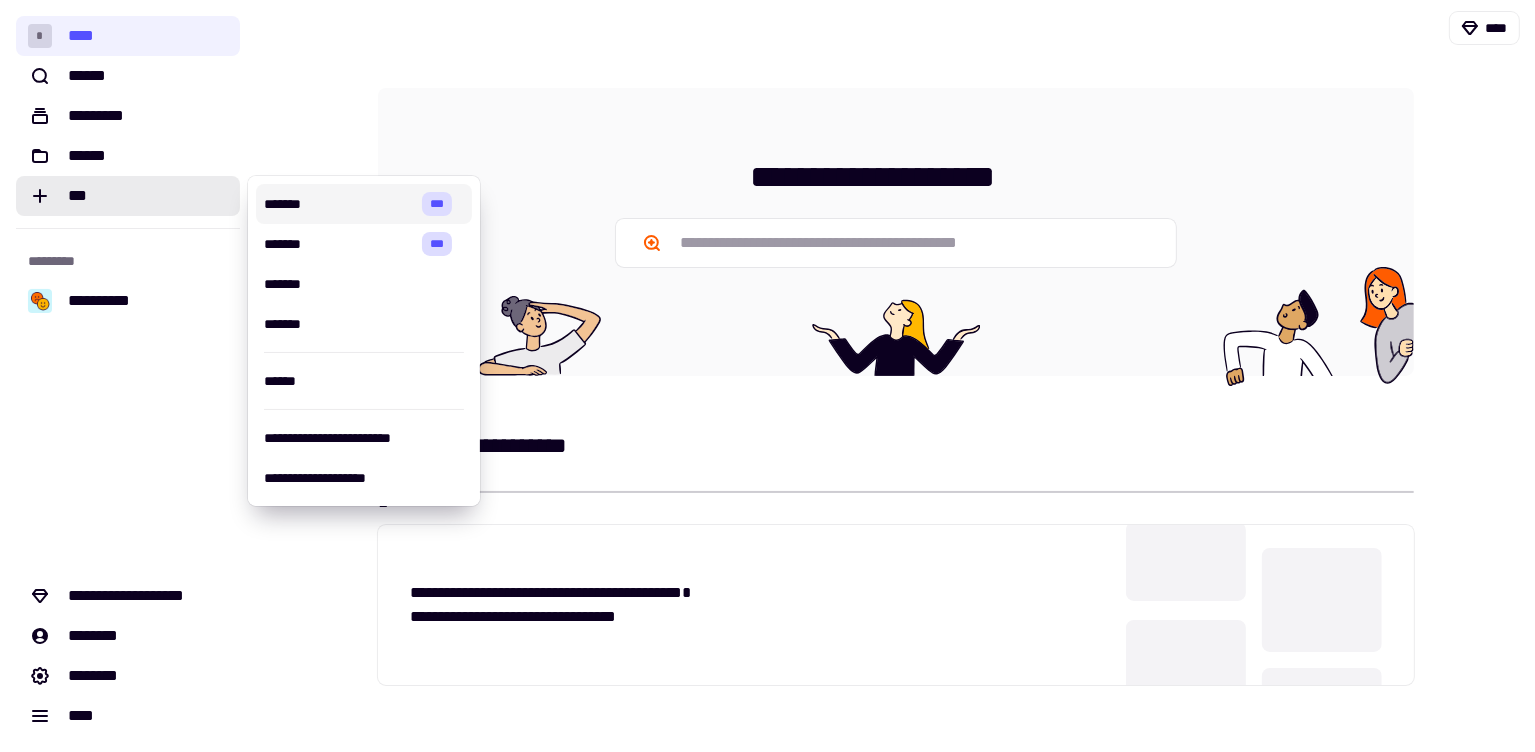 click on "**********" at bounding box center (896, 232) 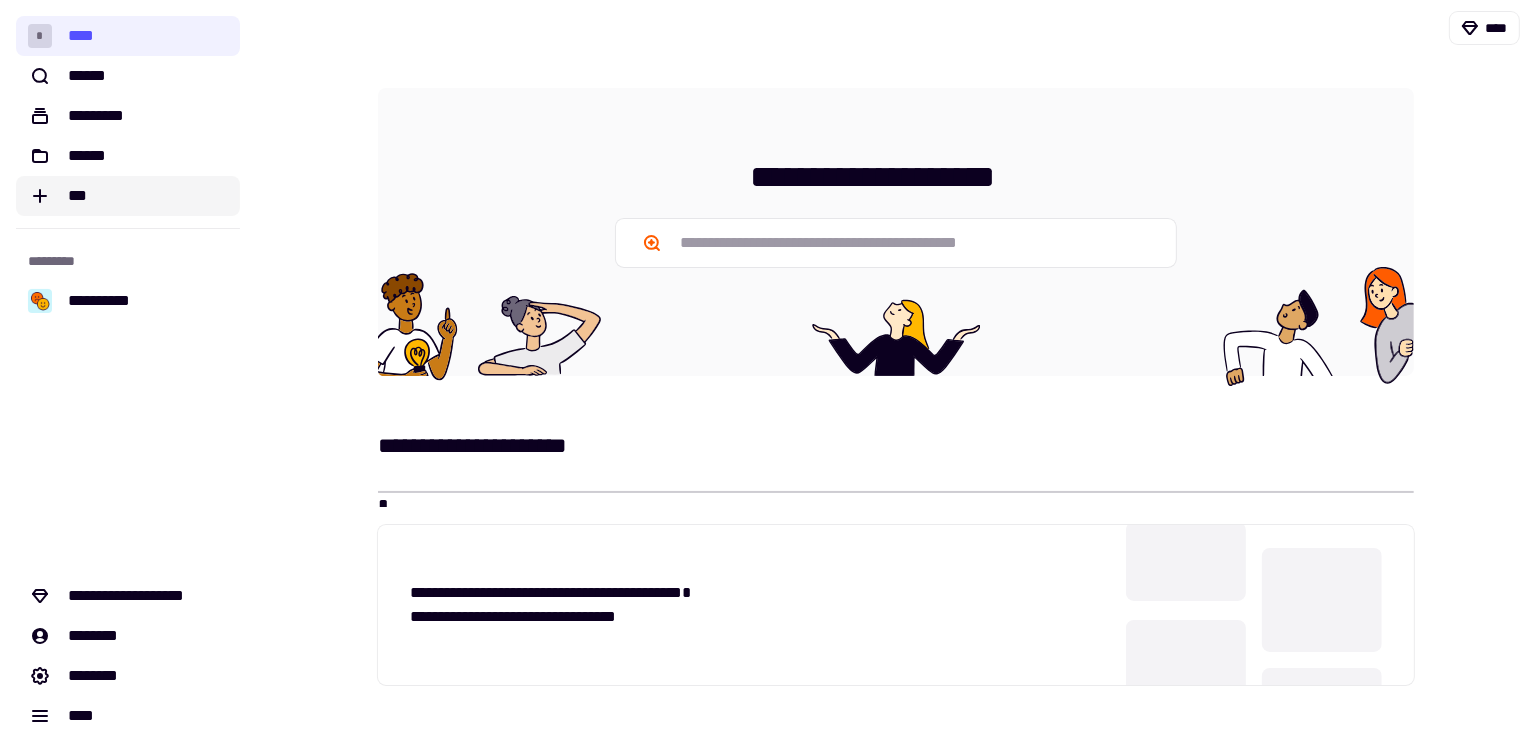 click on "***" 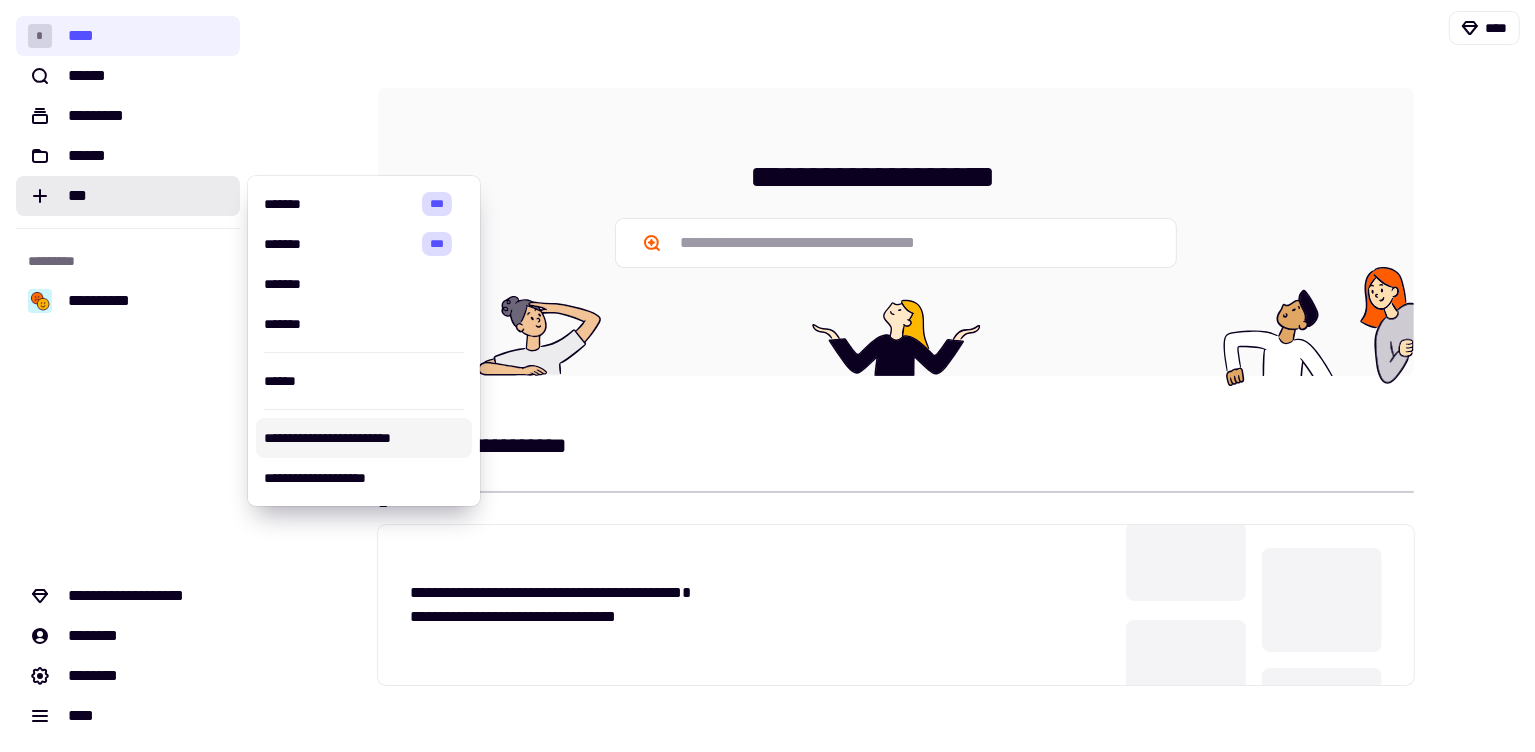 click on "**********" at bounding box center [895, 612] 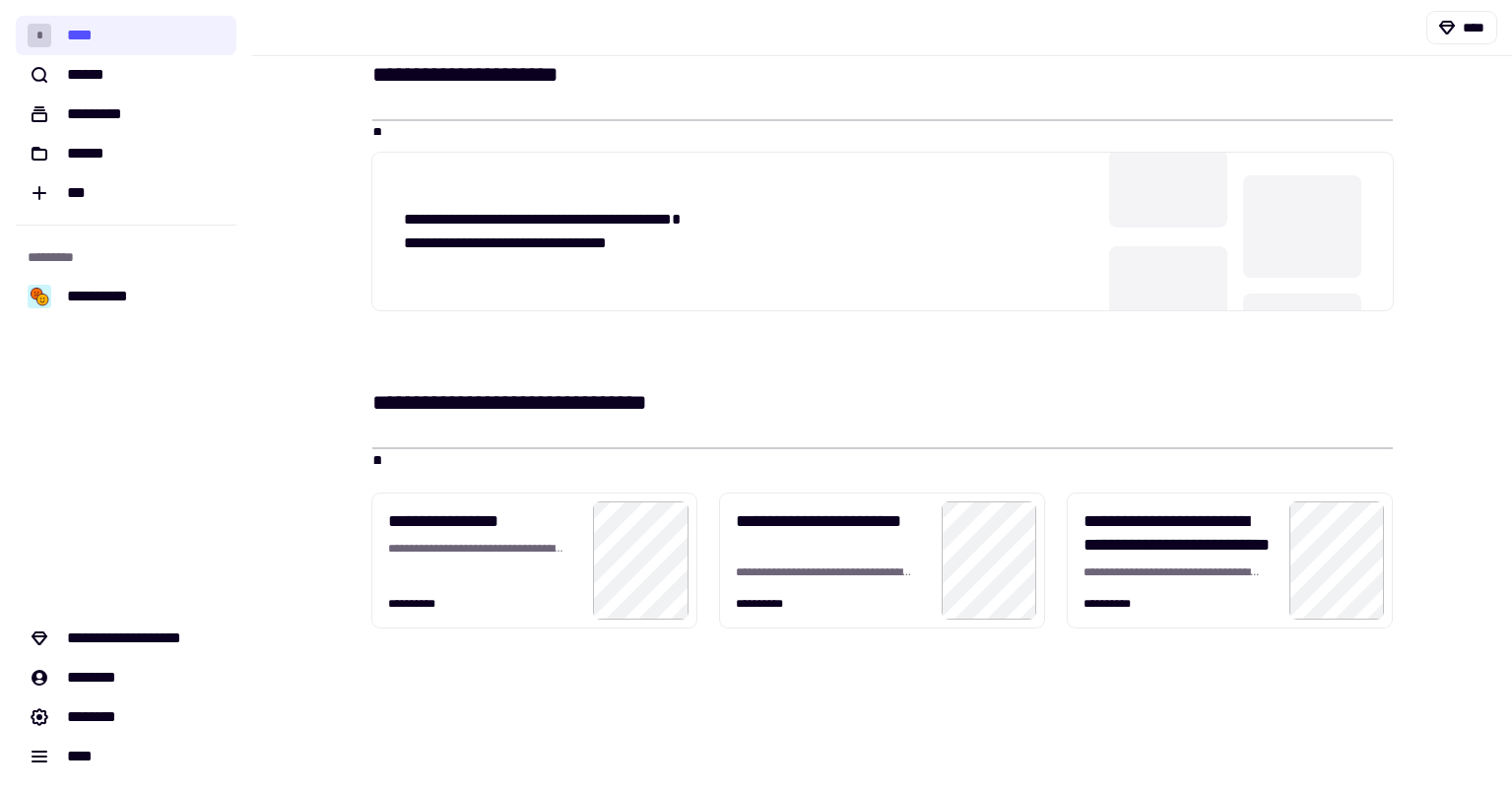 scroll, scrollTop: 0, scrollLeft: 0, axis: both 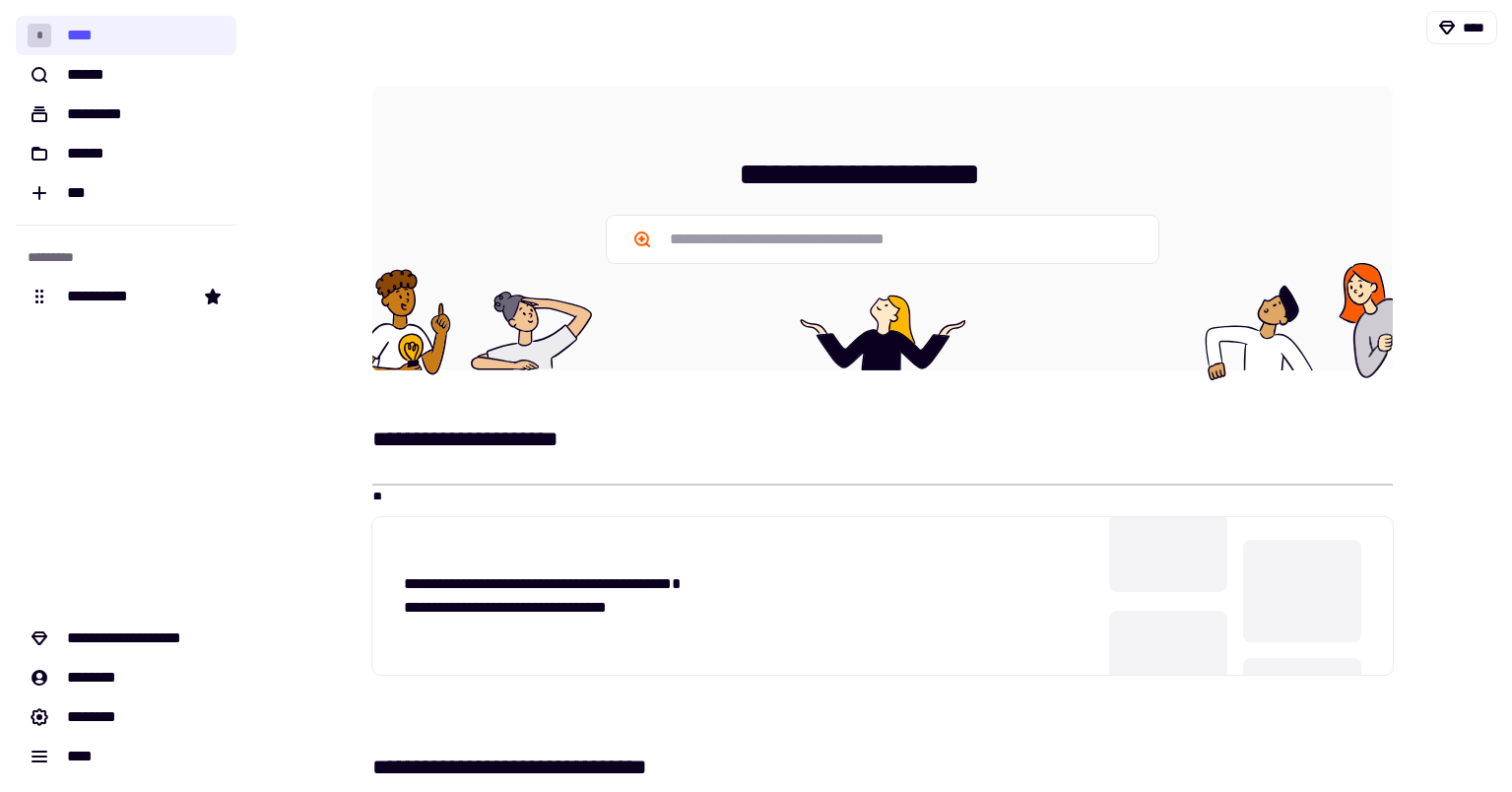 click on "**********" at bounding box center [882, 603] 